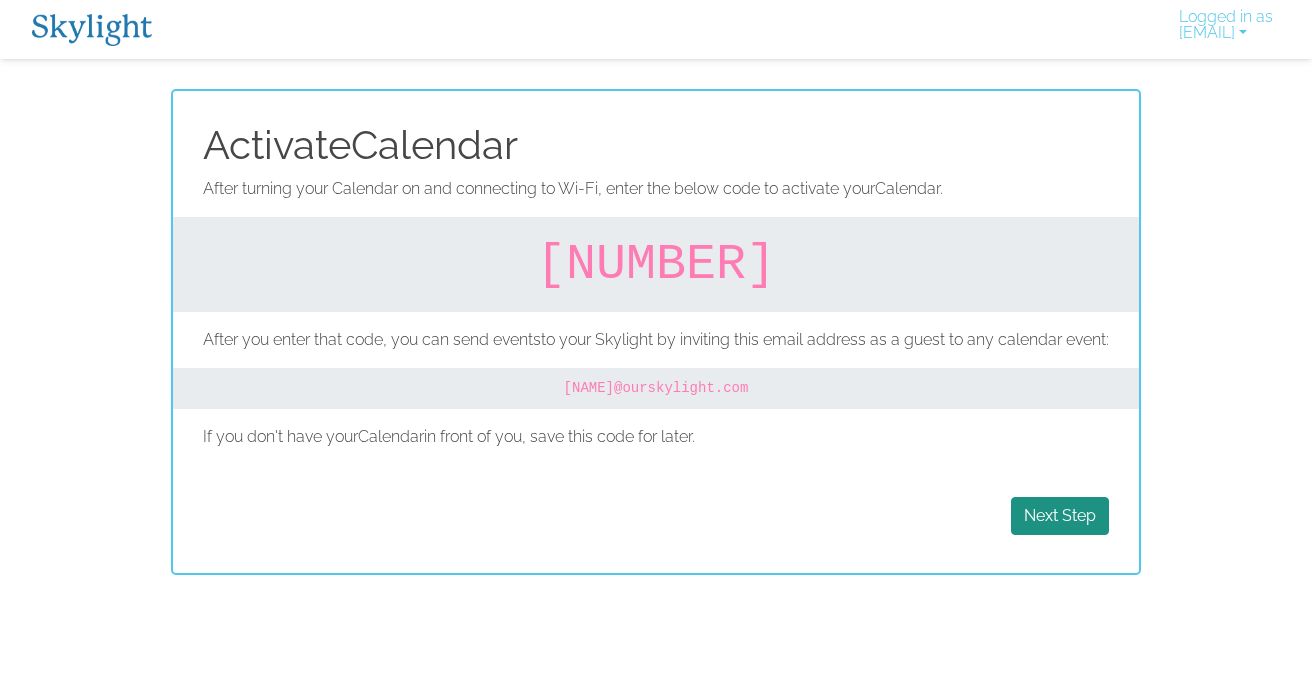 scroll, scrollTop: 0, scrollLeft: 0, axis: both 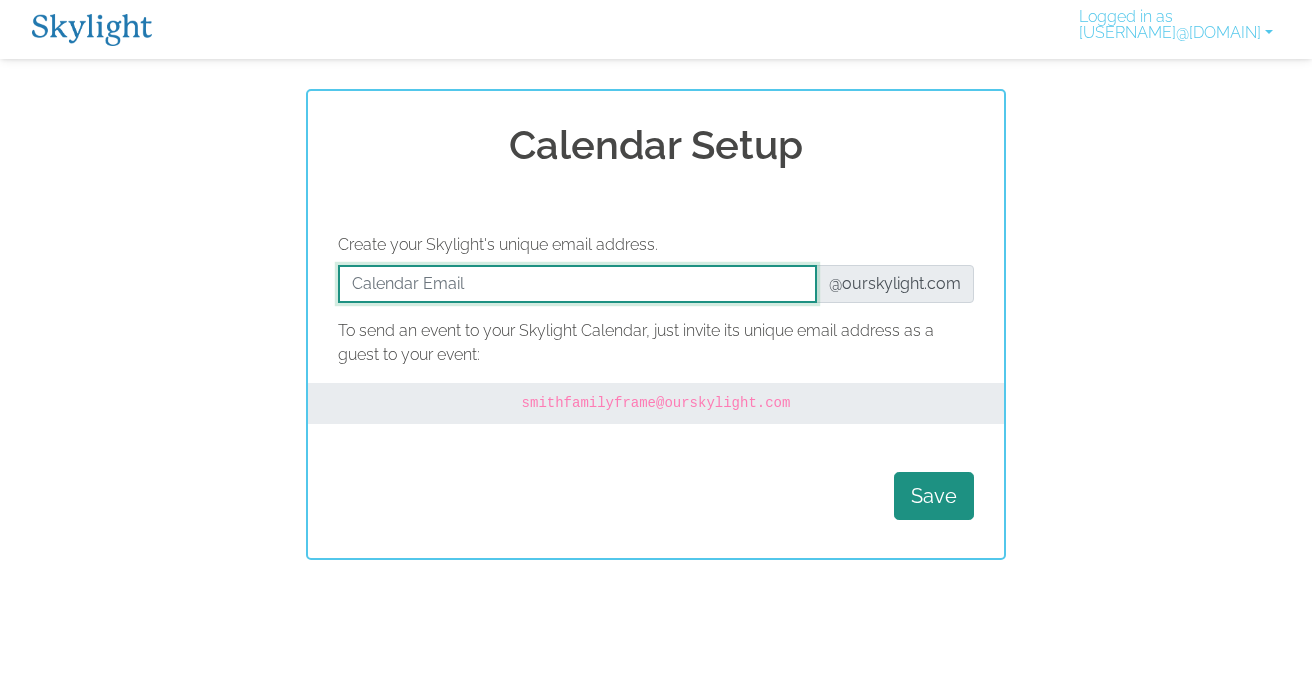 click at bounding box center [577, 284] 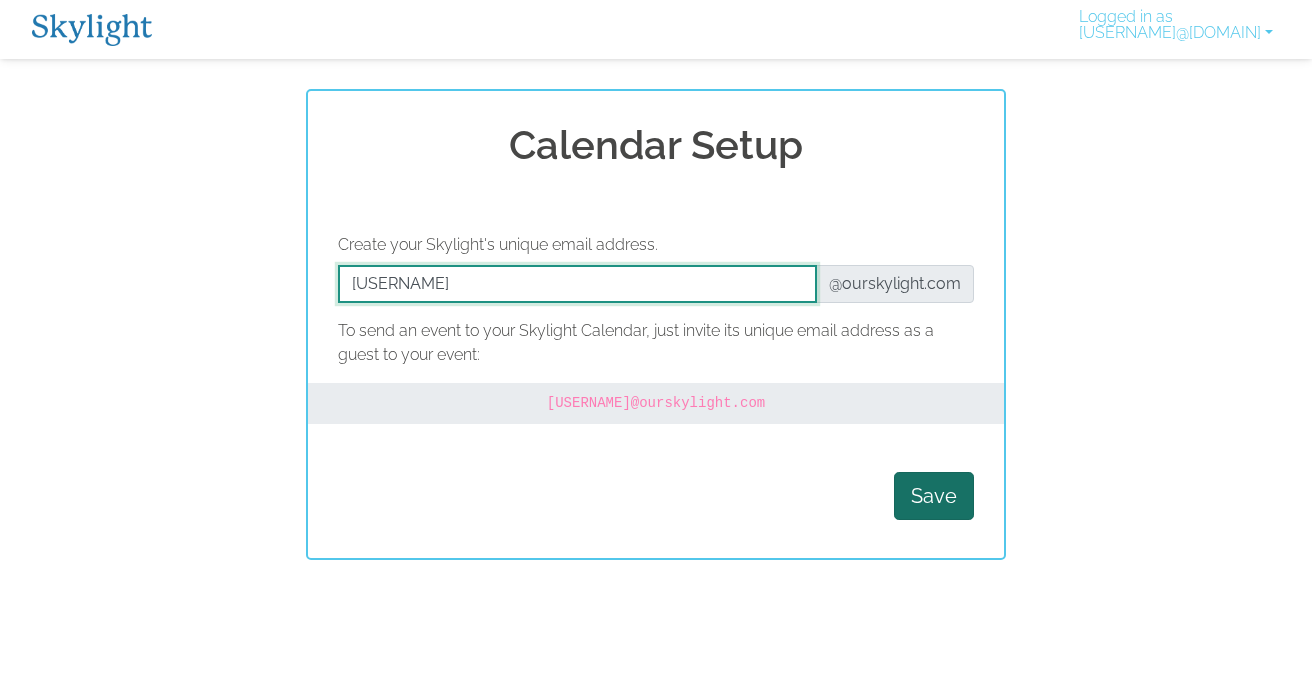 type on "diewithzero" 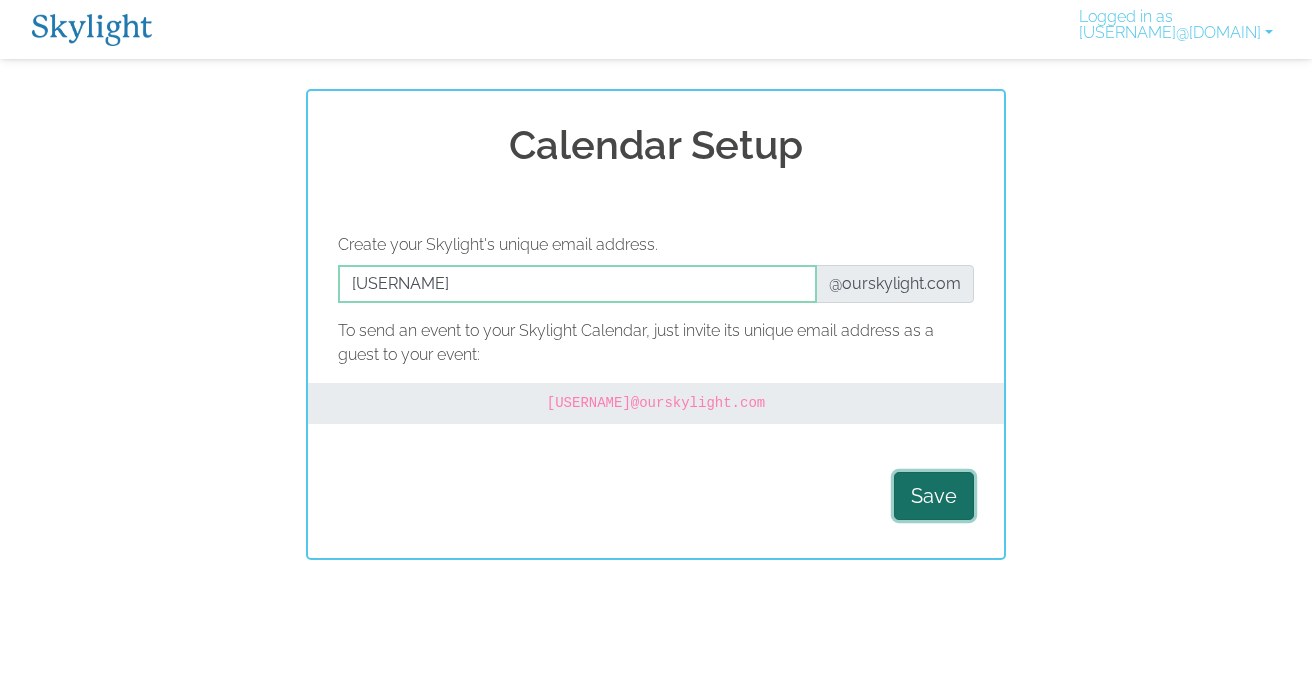 click on "Save" at bounding box center (934, 496) 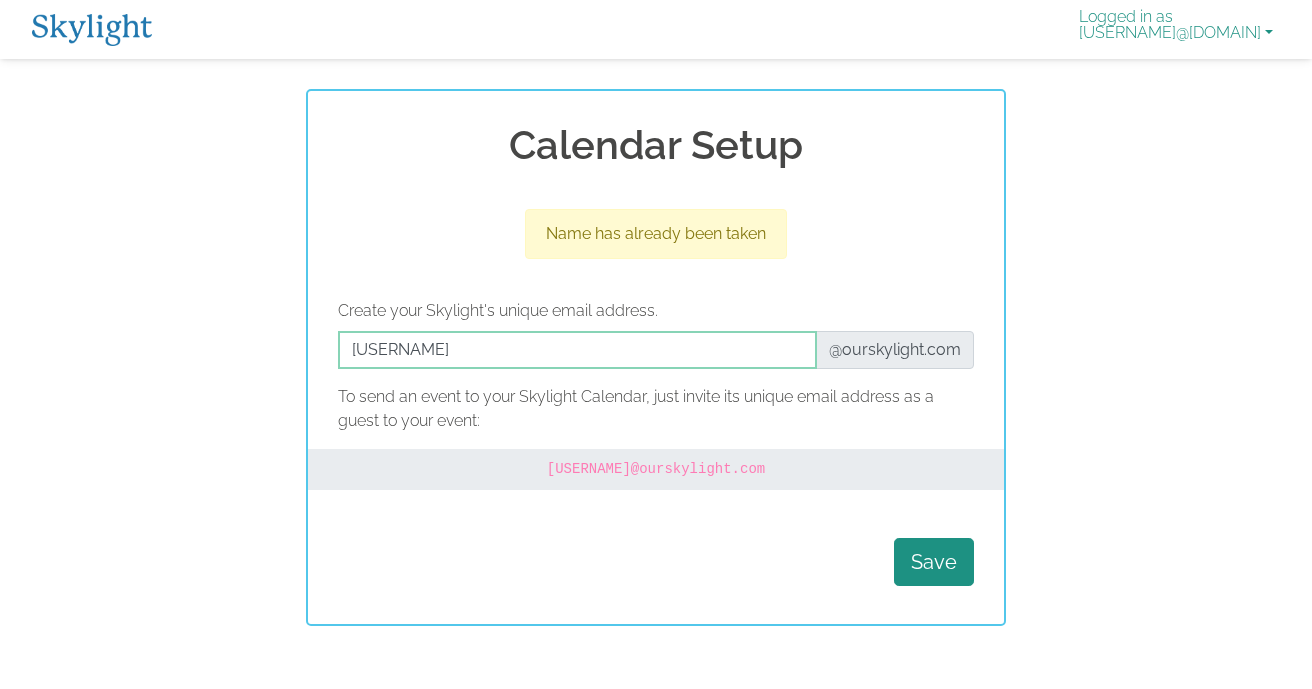 click on "Logged in as jrjoyce@me.com" at bounding box center (1176, 29) 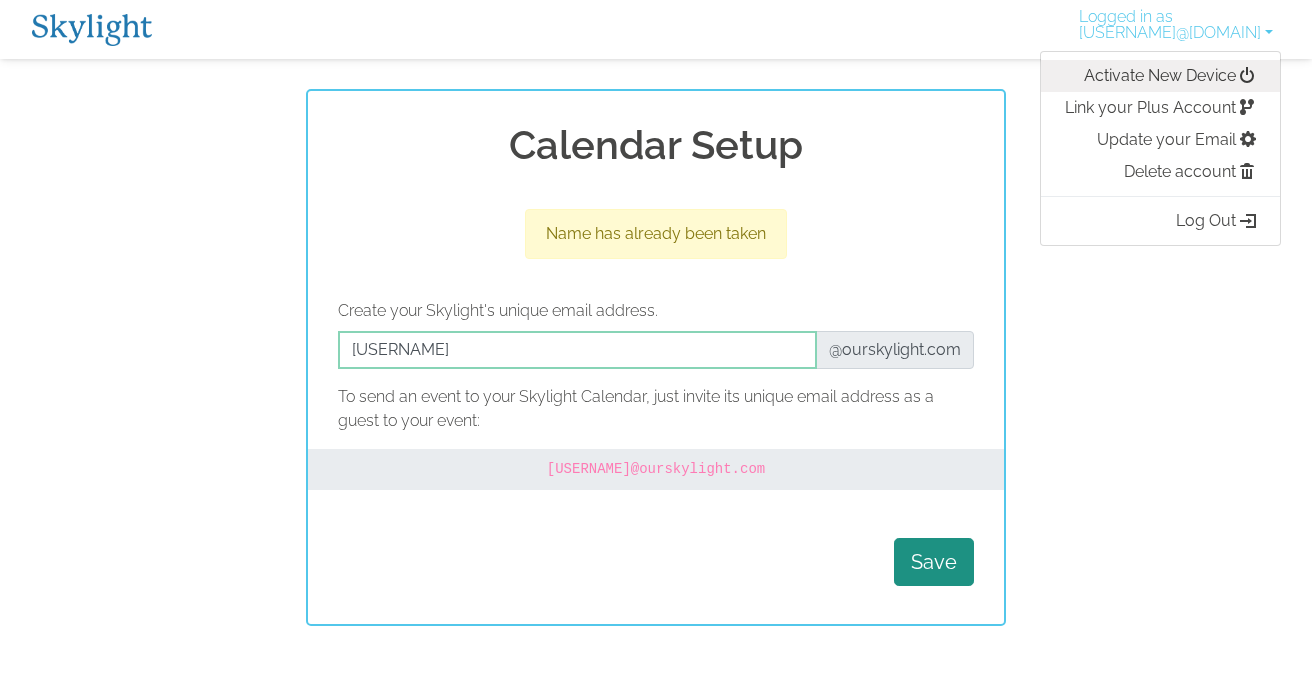 click on "Activate New Device" at bounding box center [1160, 76] 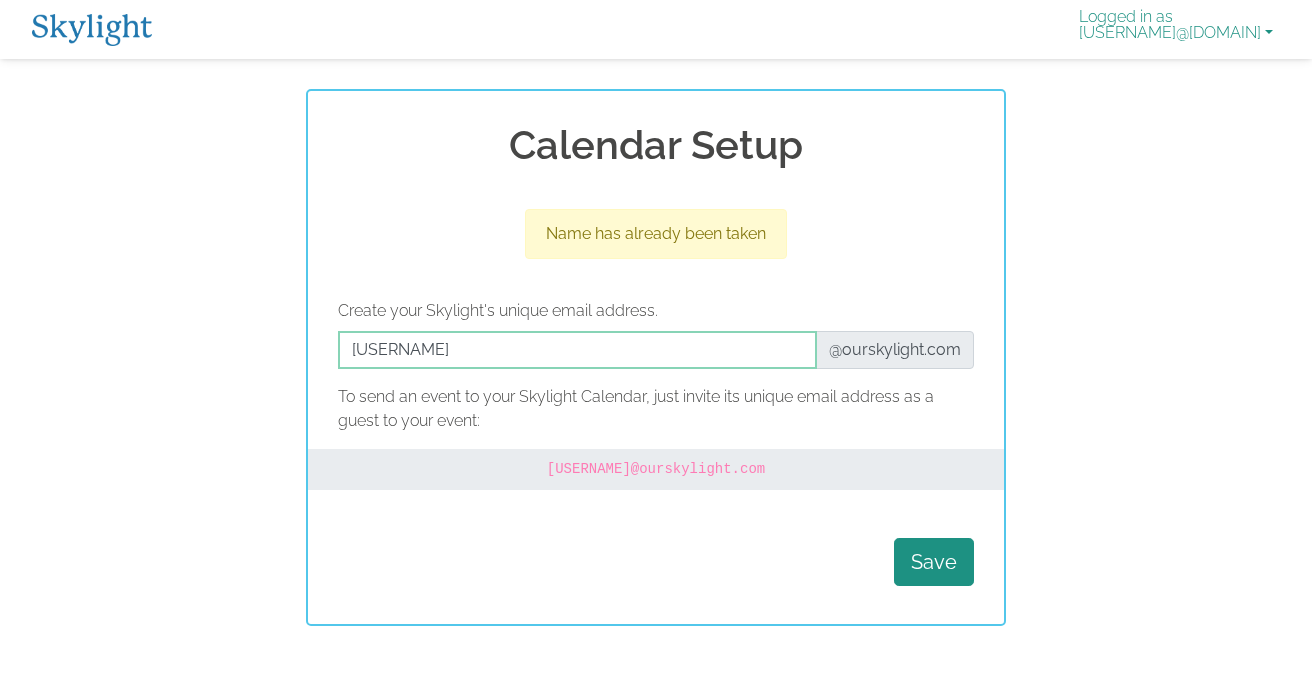 click on "Logged in as jrjoyce@me.com" at bounding box center [1176, 29] 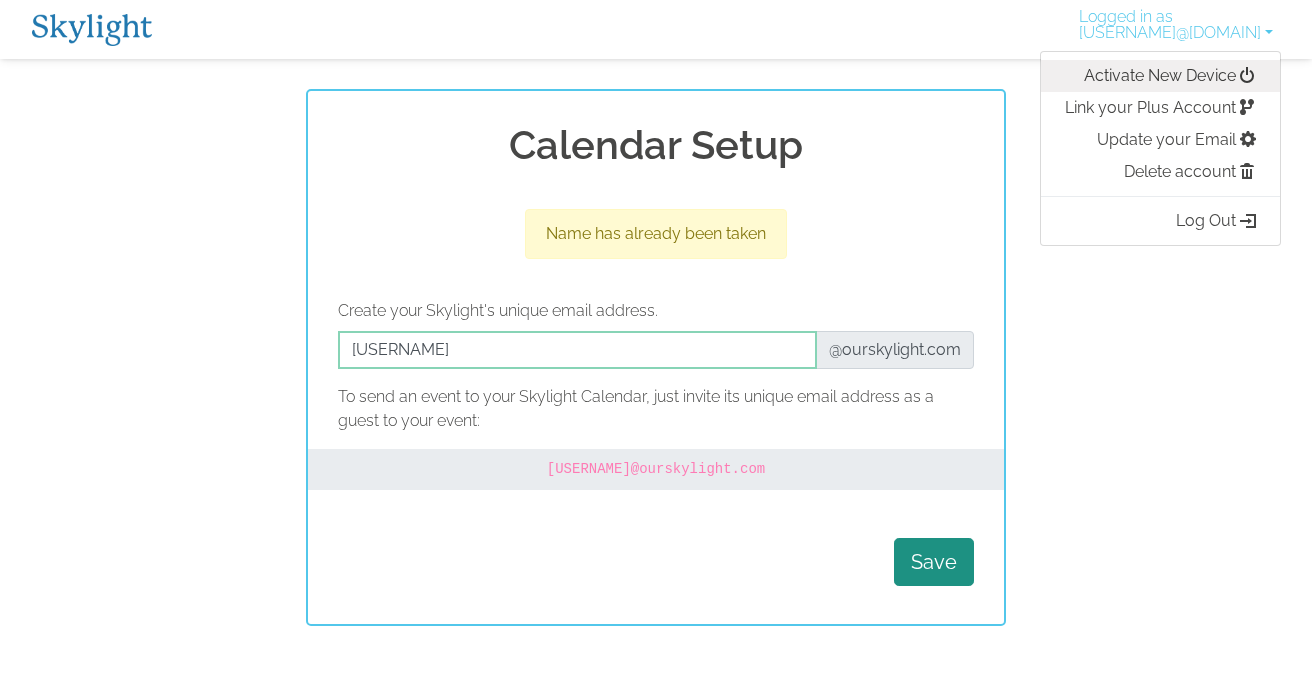 click on "Activate New Device" at bounding box center (1160, 76) 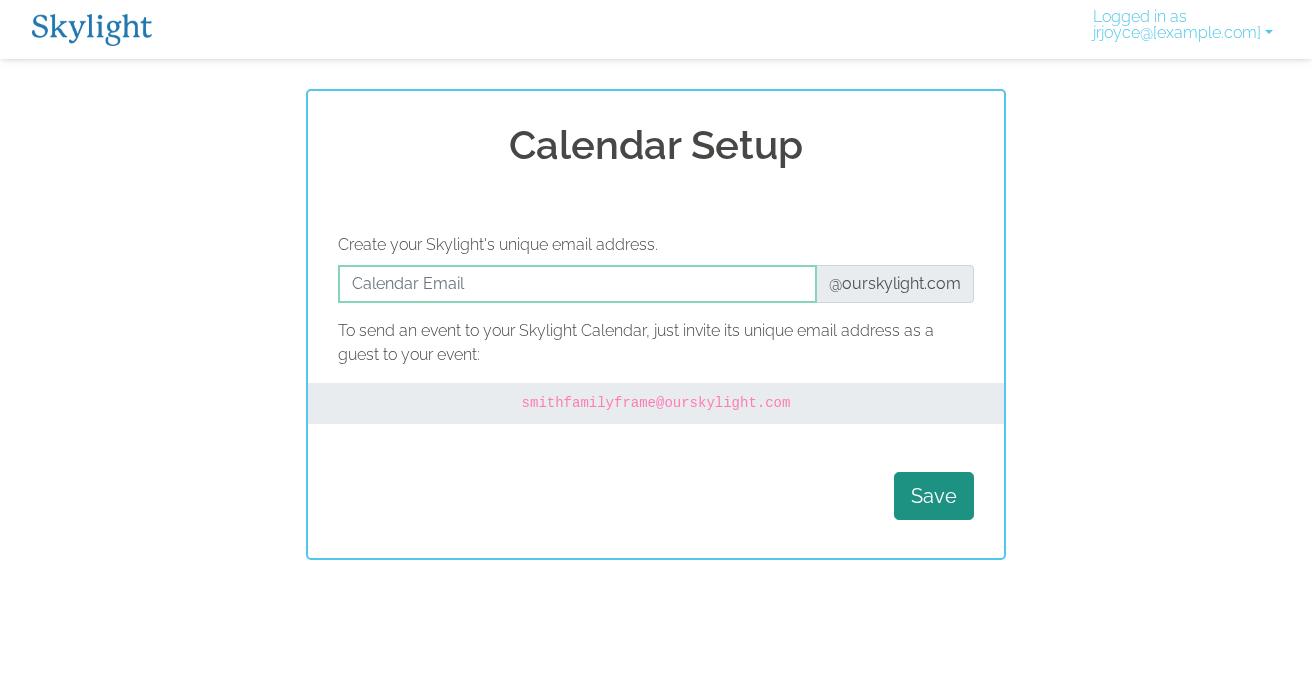 scroll, scrollTop: 0, scrollLeft: 0, axis: both 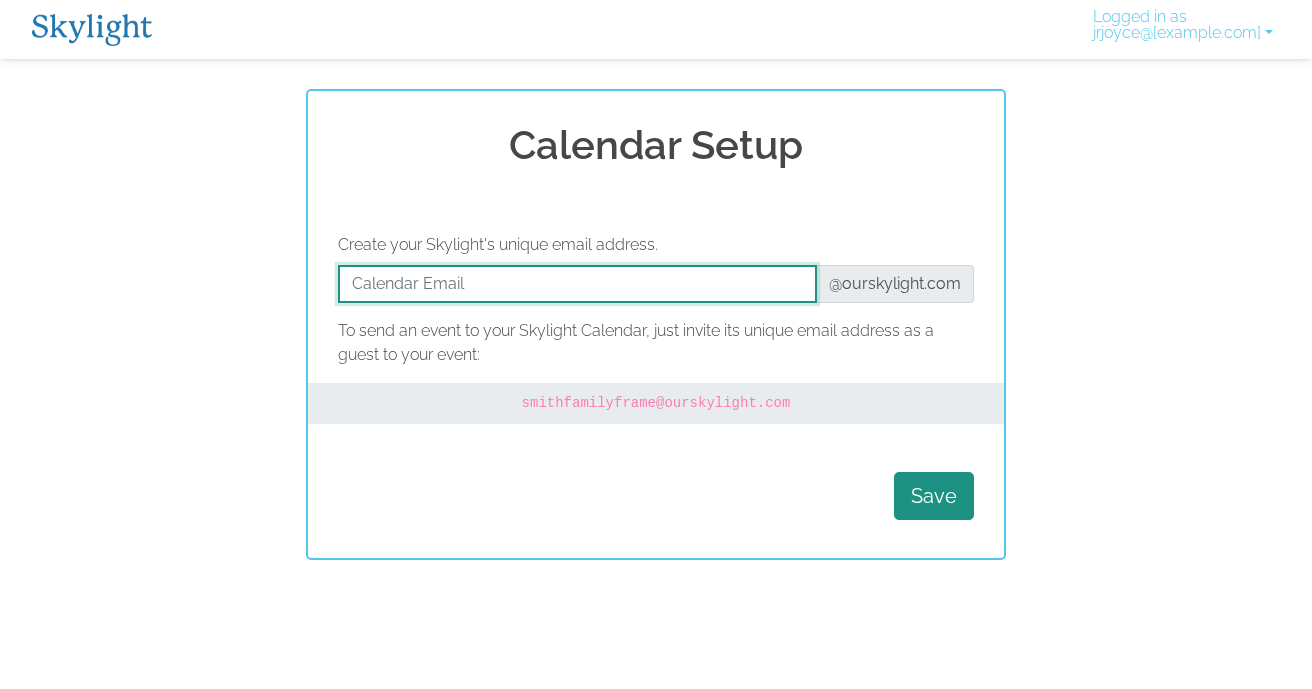 drag, startPoint x: 523, startPoint y: 280, endPoint x: 391, endPoint y: 287, distance: 132.18547 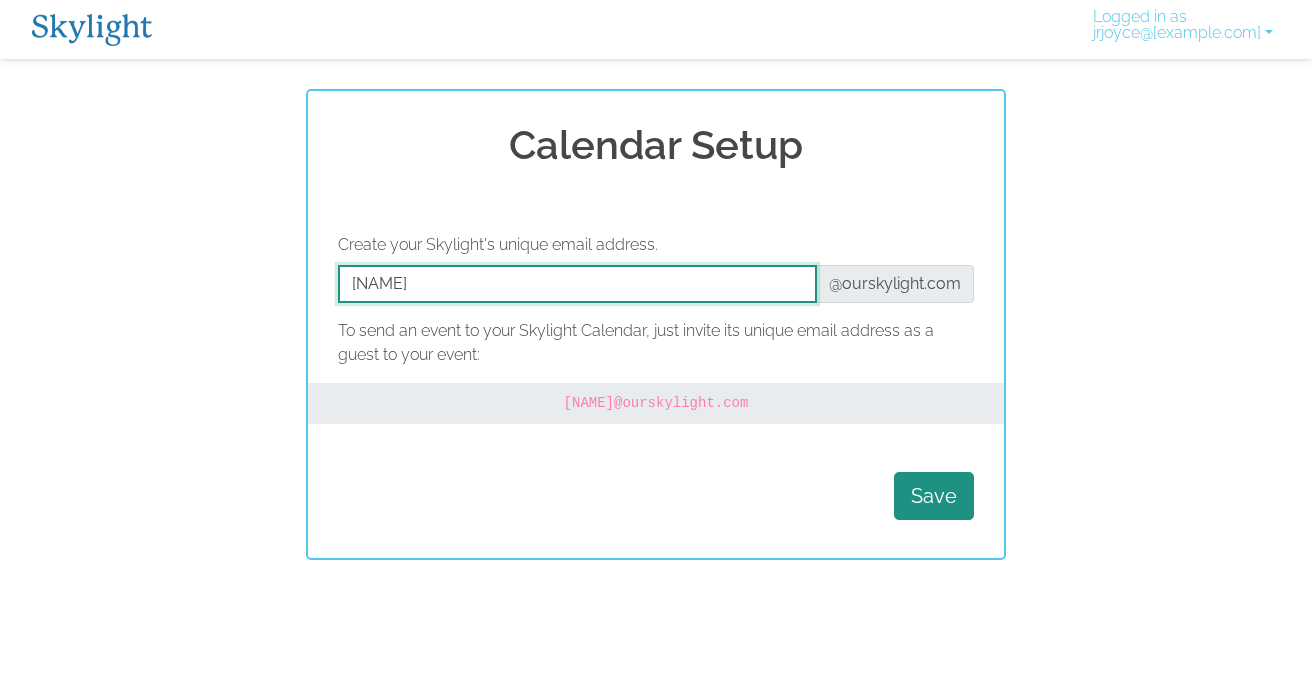 type on "diewithzero" 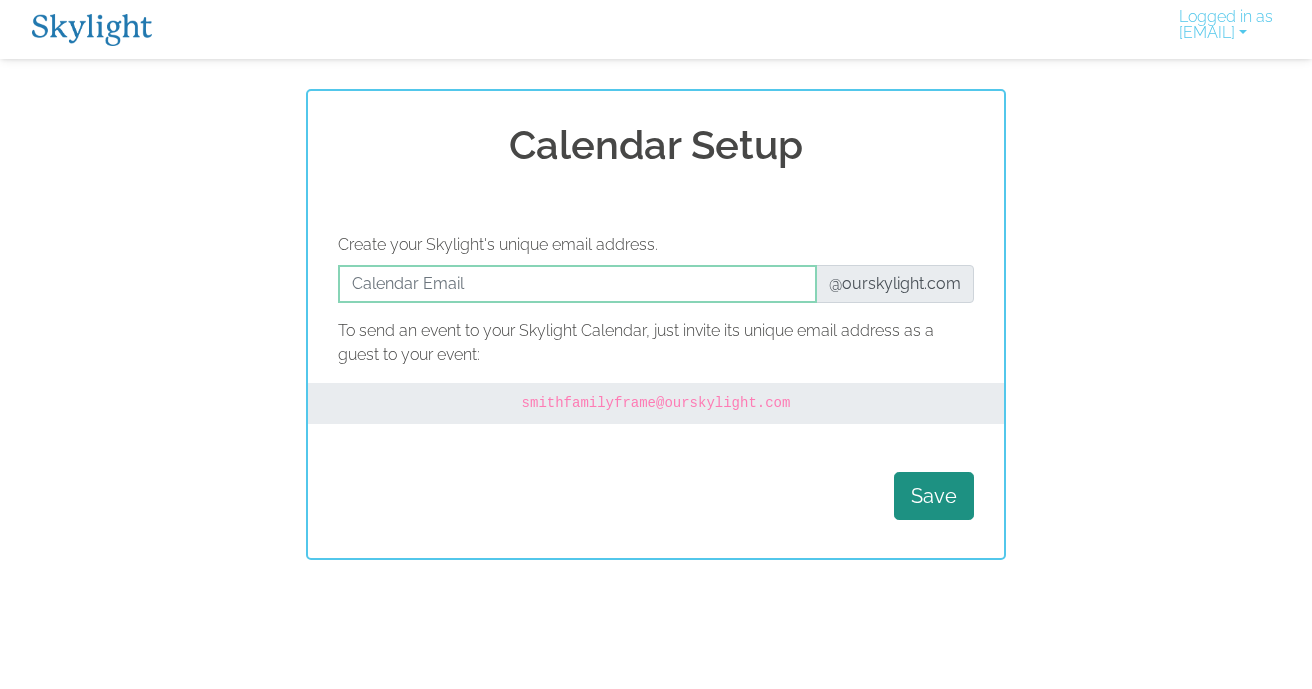 scroll, scrollTop: 0, scrollLeft: 0, axis: both 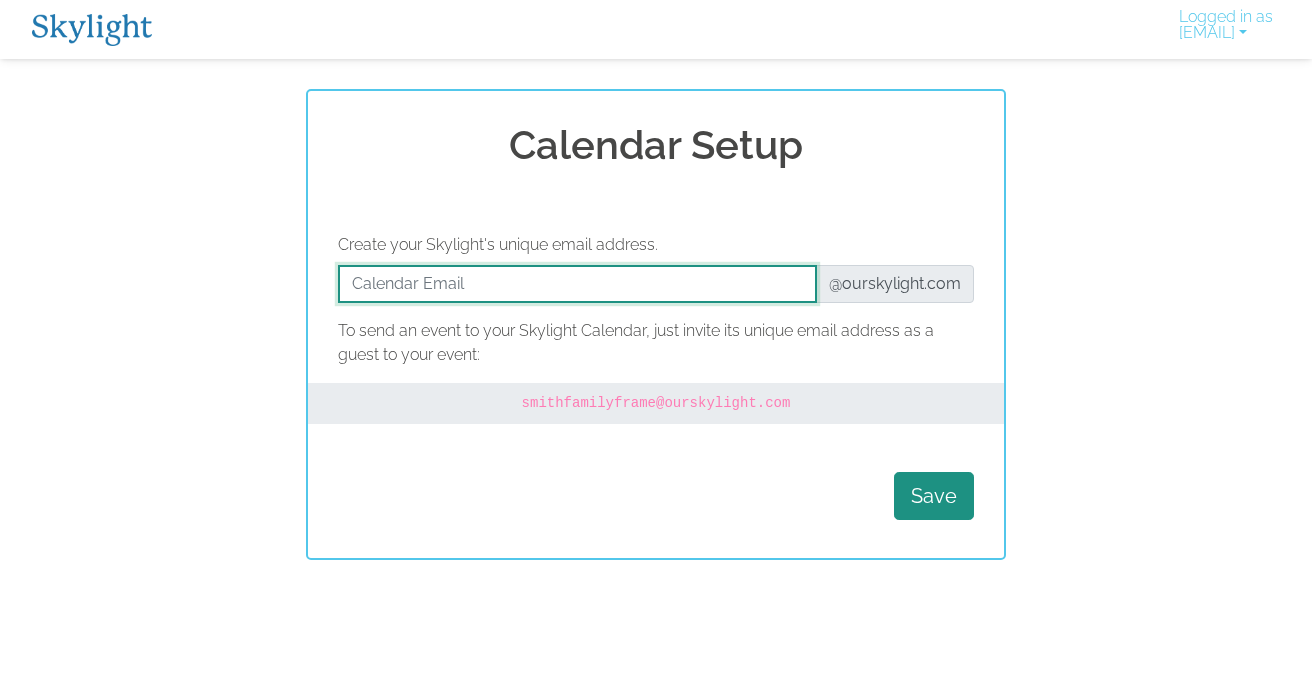 click at bounding box center (577, 284) 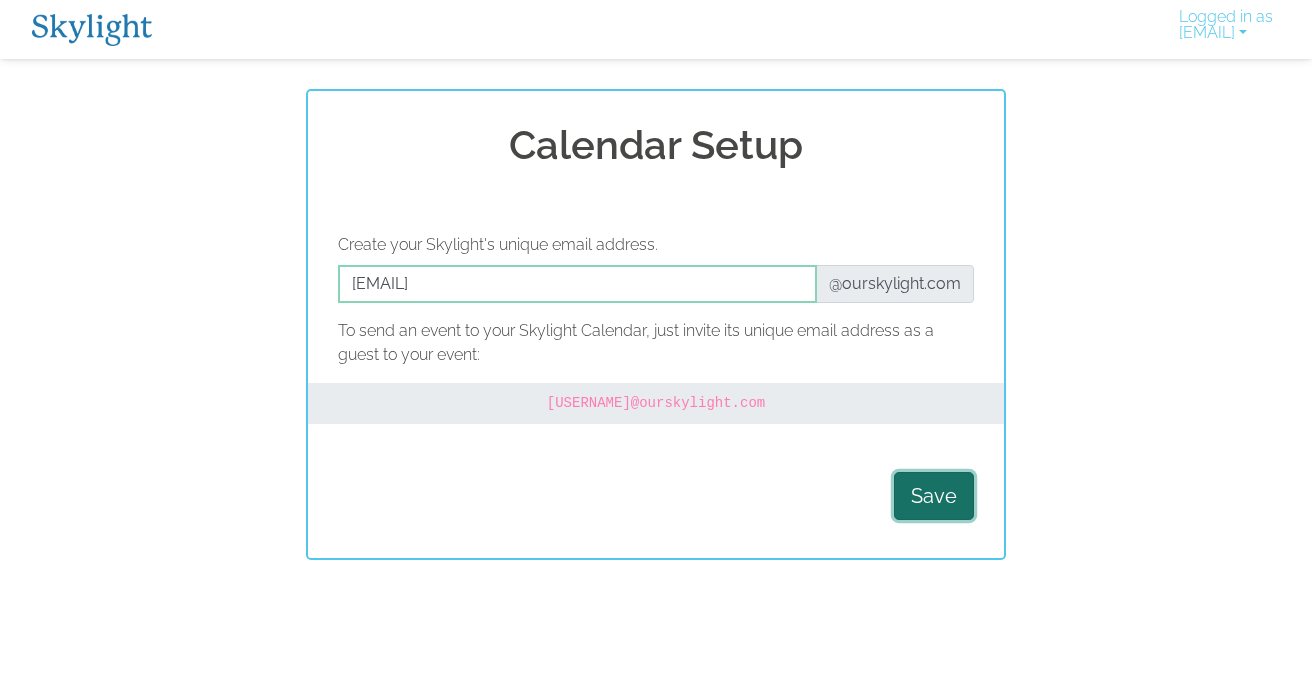 click on "Save" at bounding box center [934, 496] 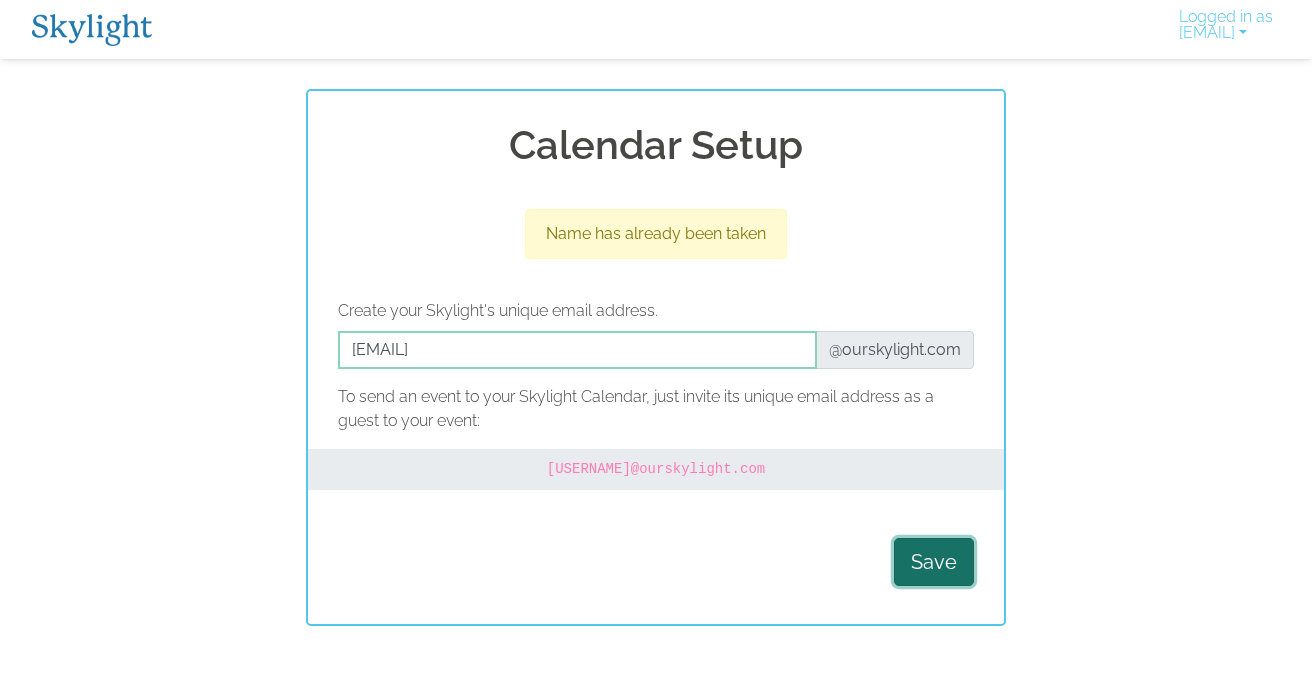 click on "Save" at bounding box center (934, 562) 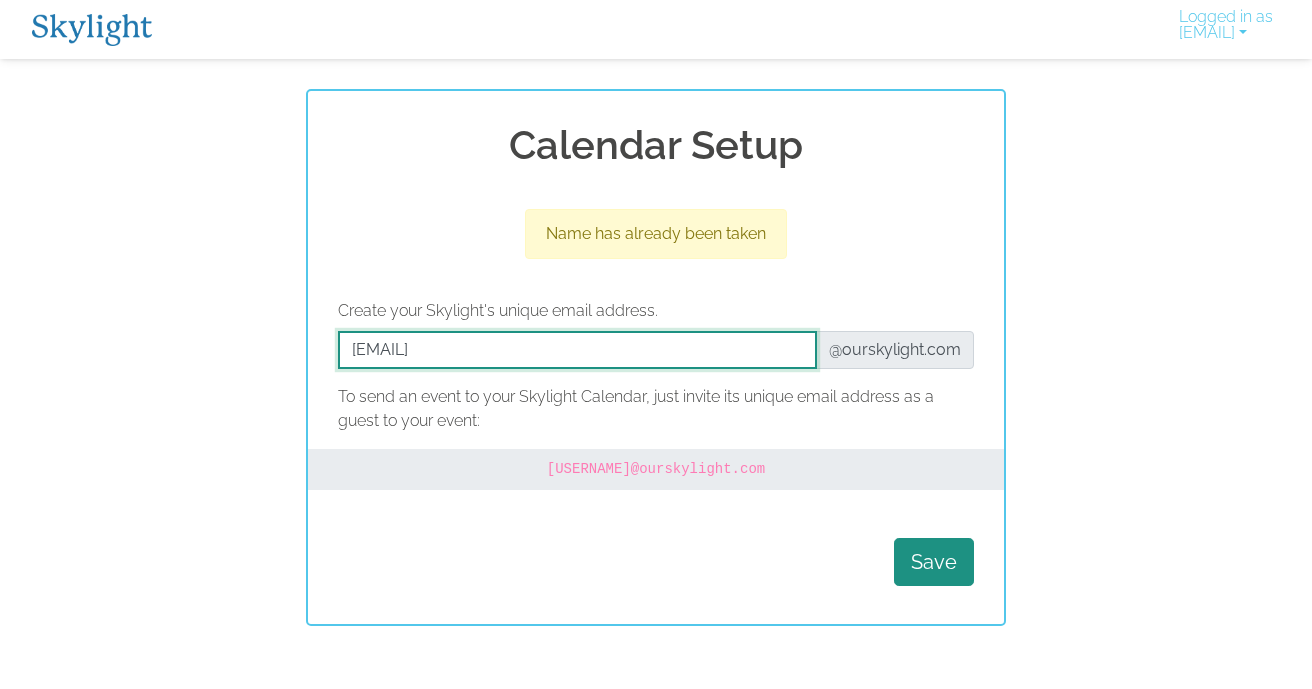 click at bounding box center (577, 350) 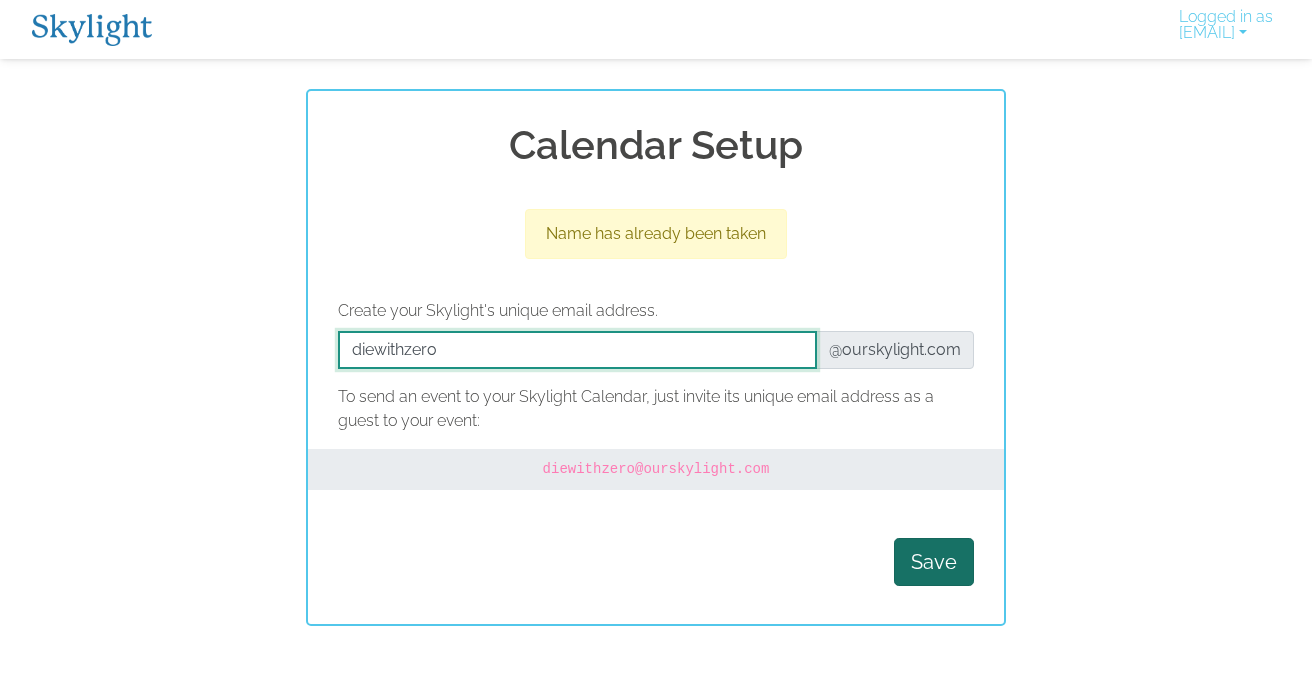 type on "diewithzero" 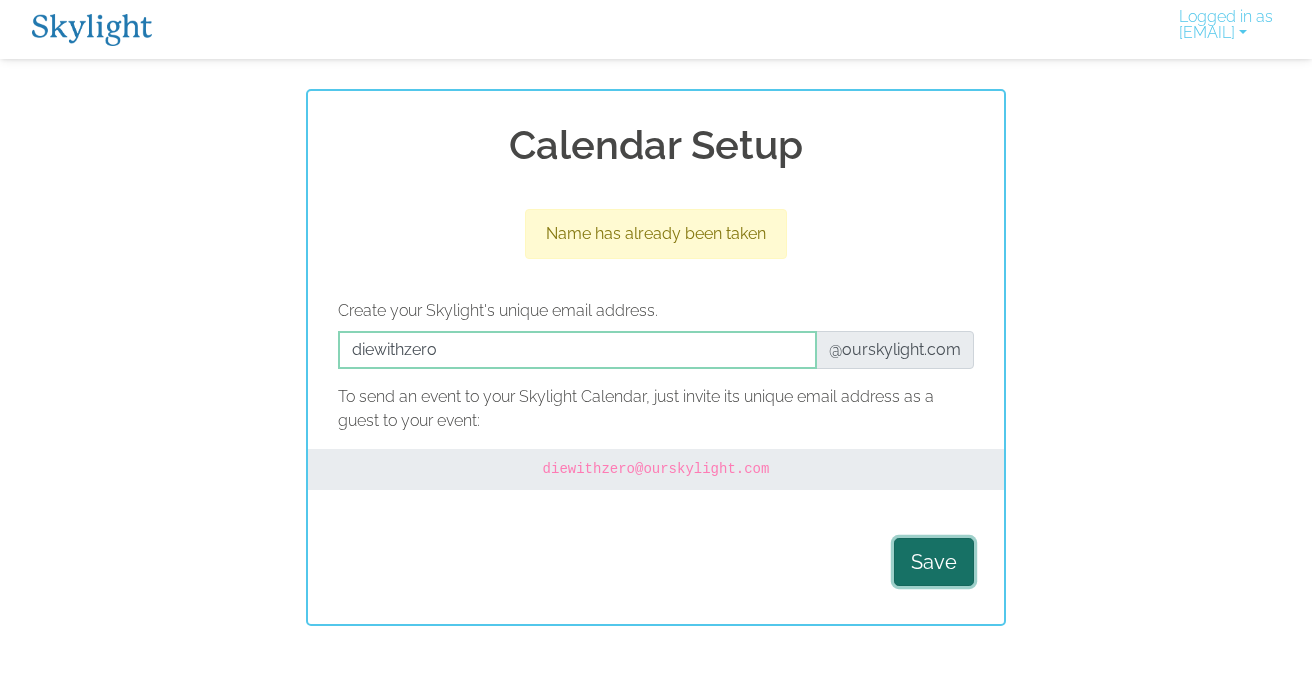 click on "Save" at bounding box center (934, 562) 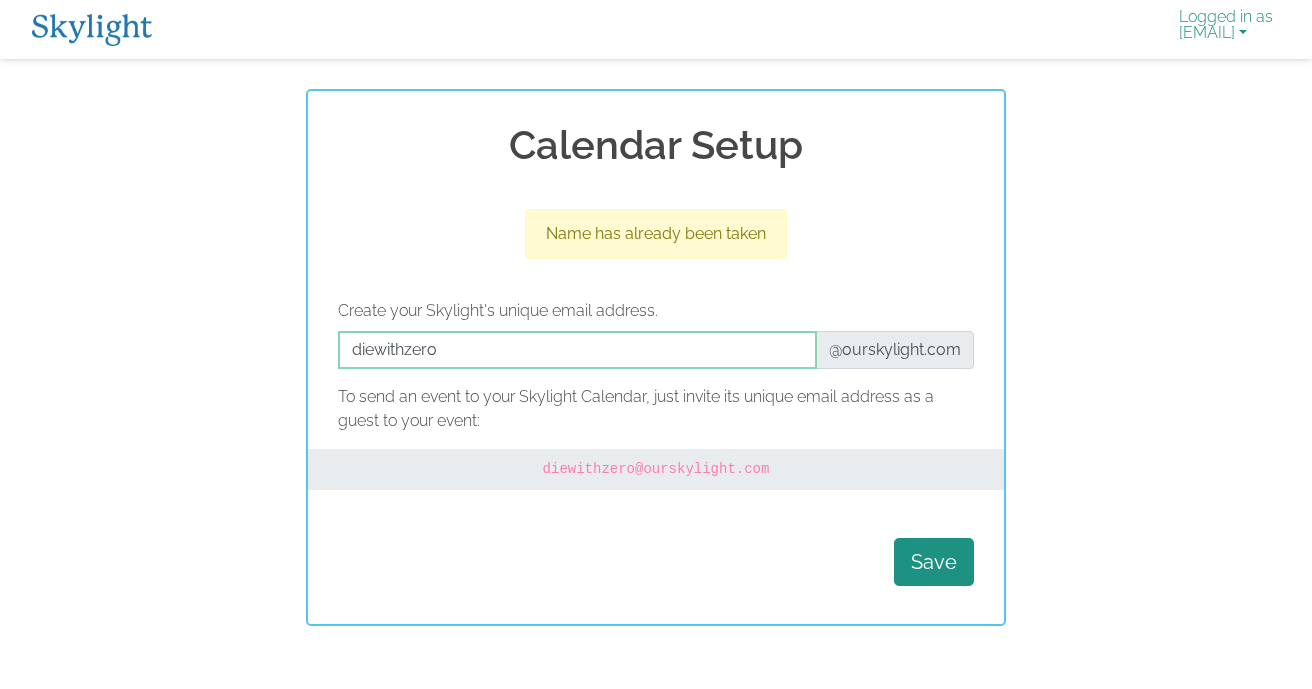 click on "Logged in as jrjoyce@me.com" at bounding box center (1226, 29) 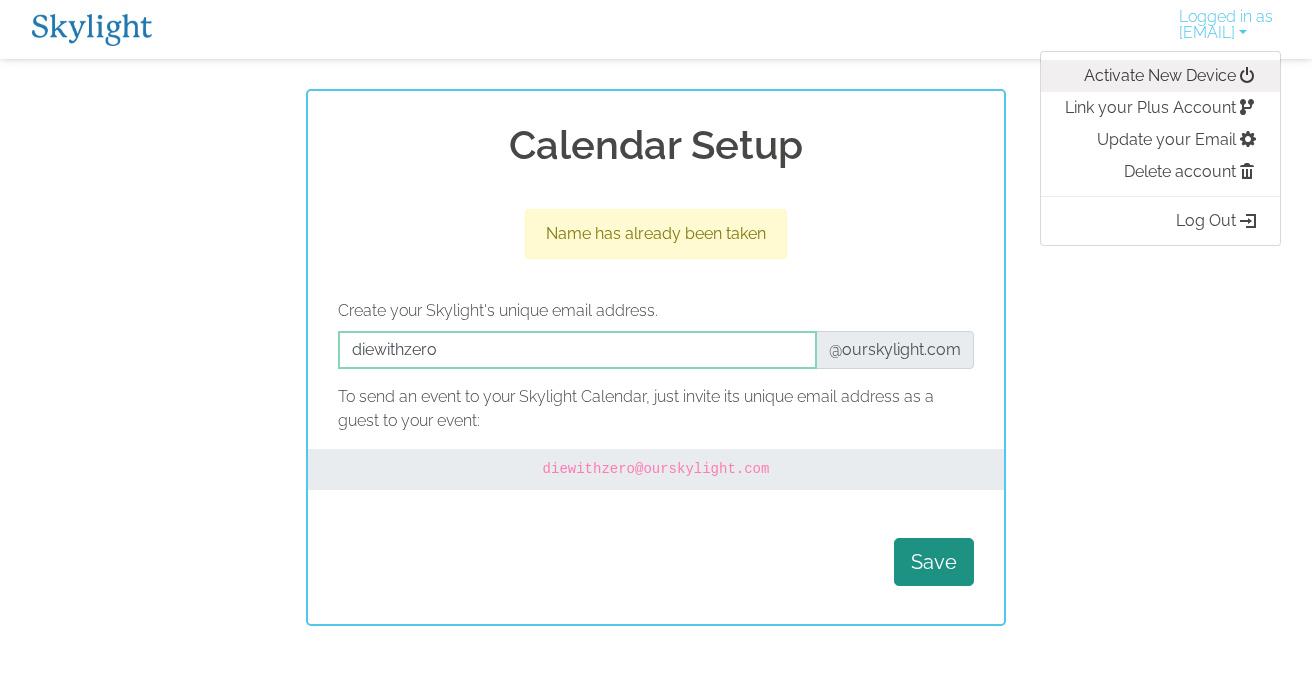 click on "Activate New Device" at bounding box center [1160, 76] 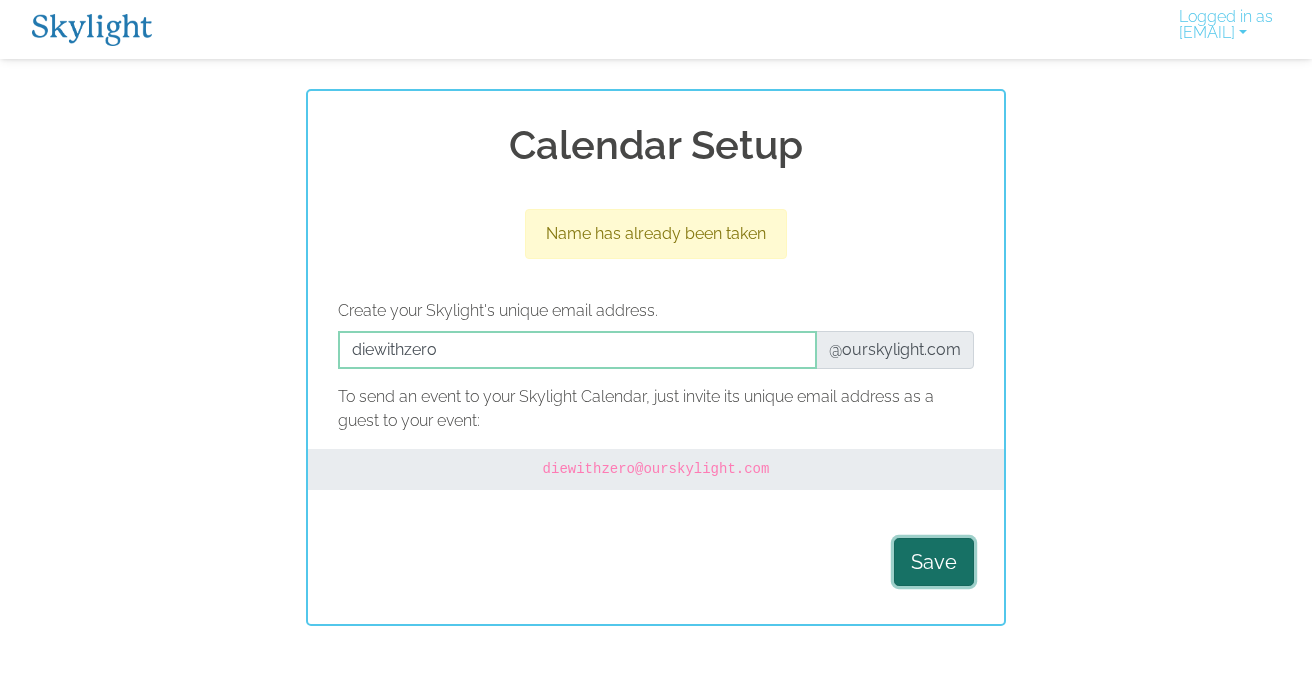 click on "Save" at bounding box center (934, 562) 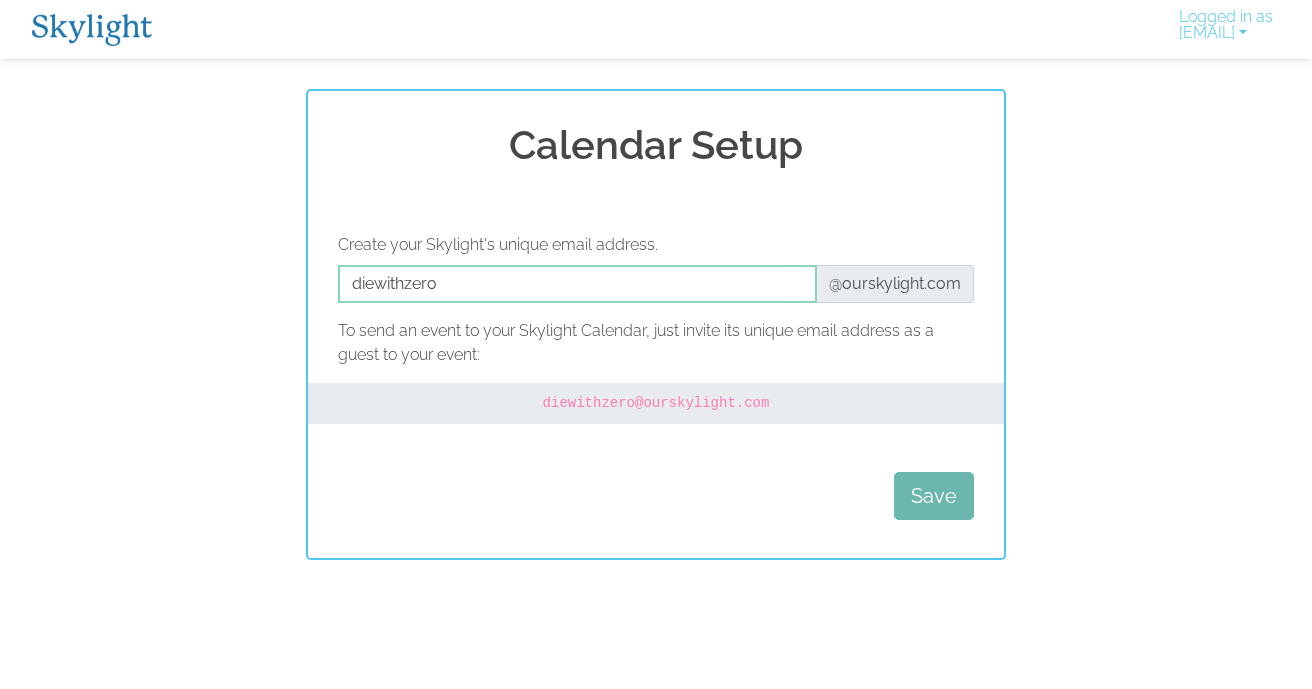 click on "diewithzero @ourskylight.com" at bounding box center [656, 403] 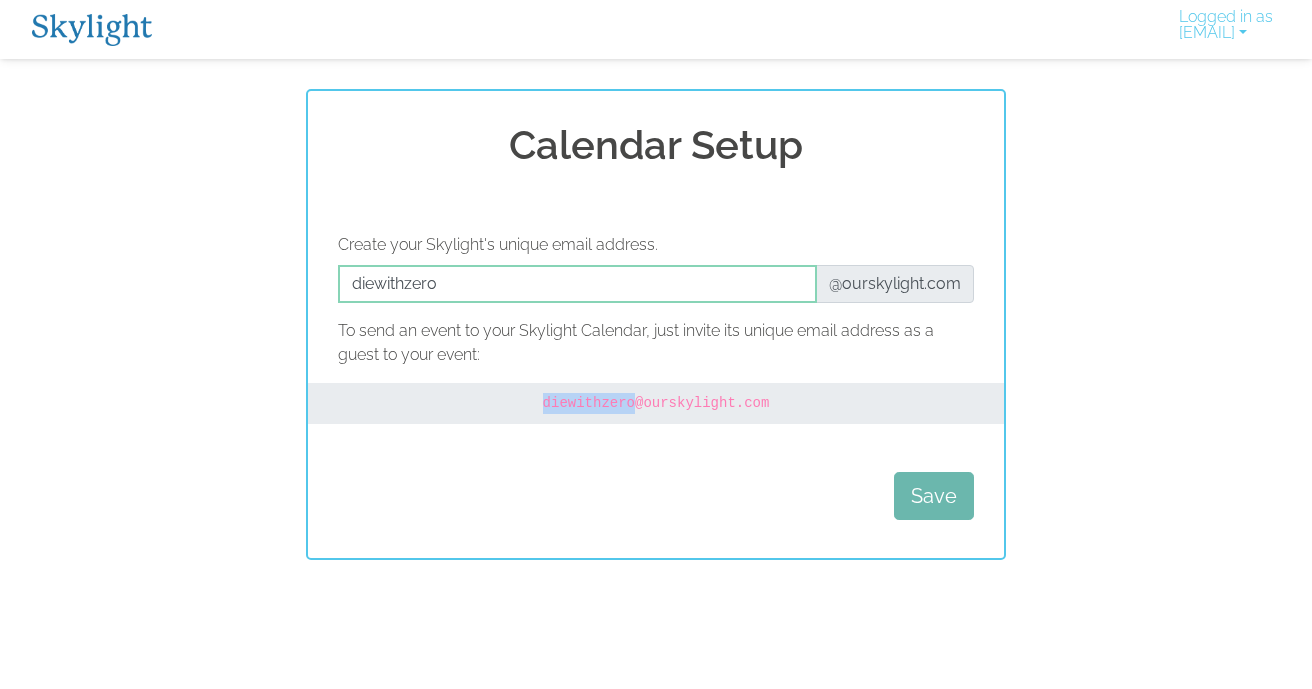 click on "diewithzero @ourskylight.com" at bounding box center (656, 403) 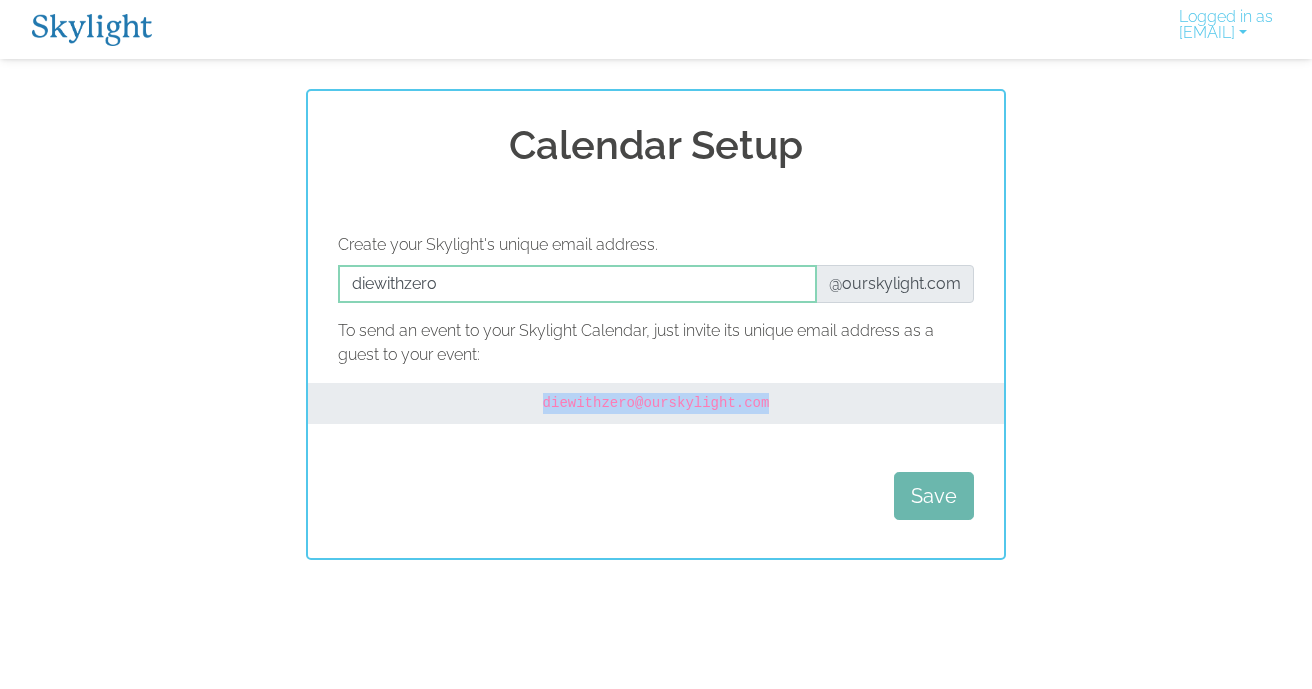 click on "diewithzero @ourskylight.com" at bounding box center [656, 403] 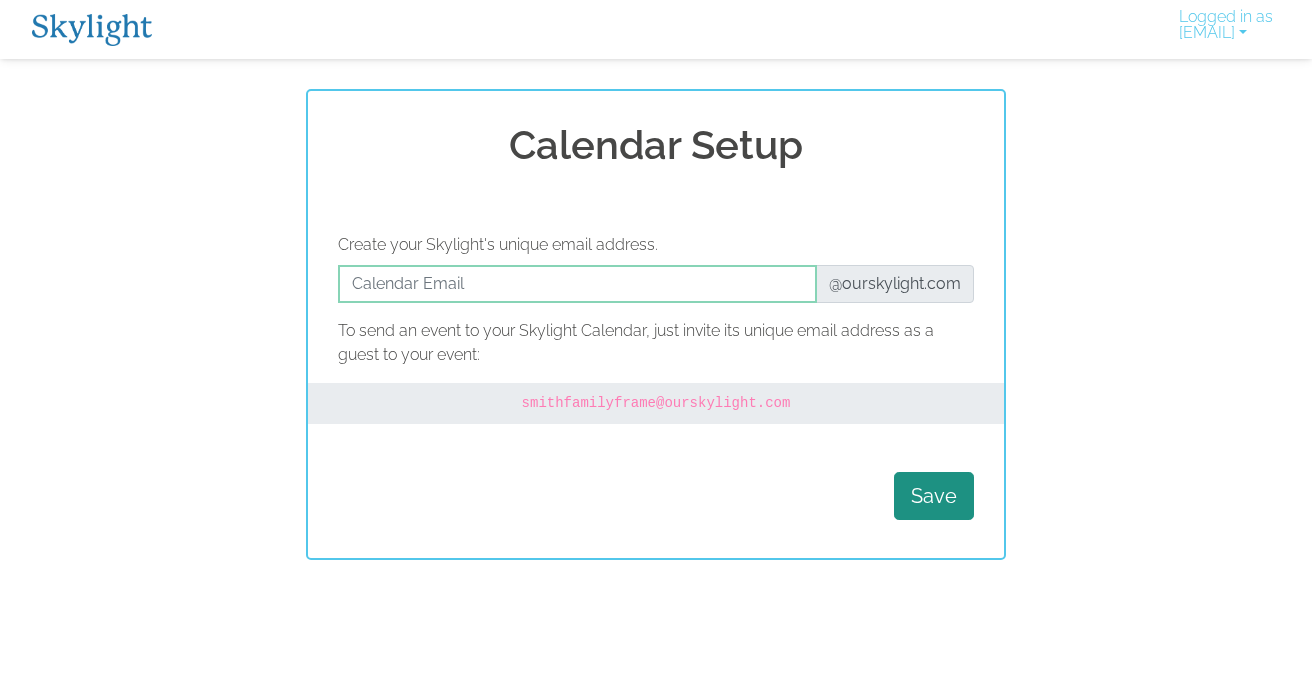 scroll, scrollTop: 0, scrollLeft: 0, axis: both 